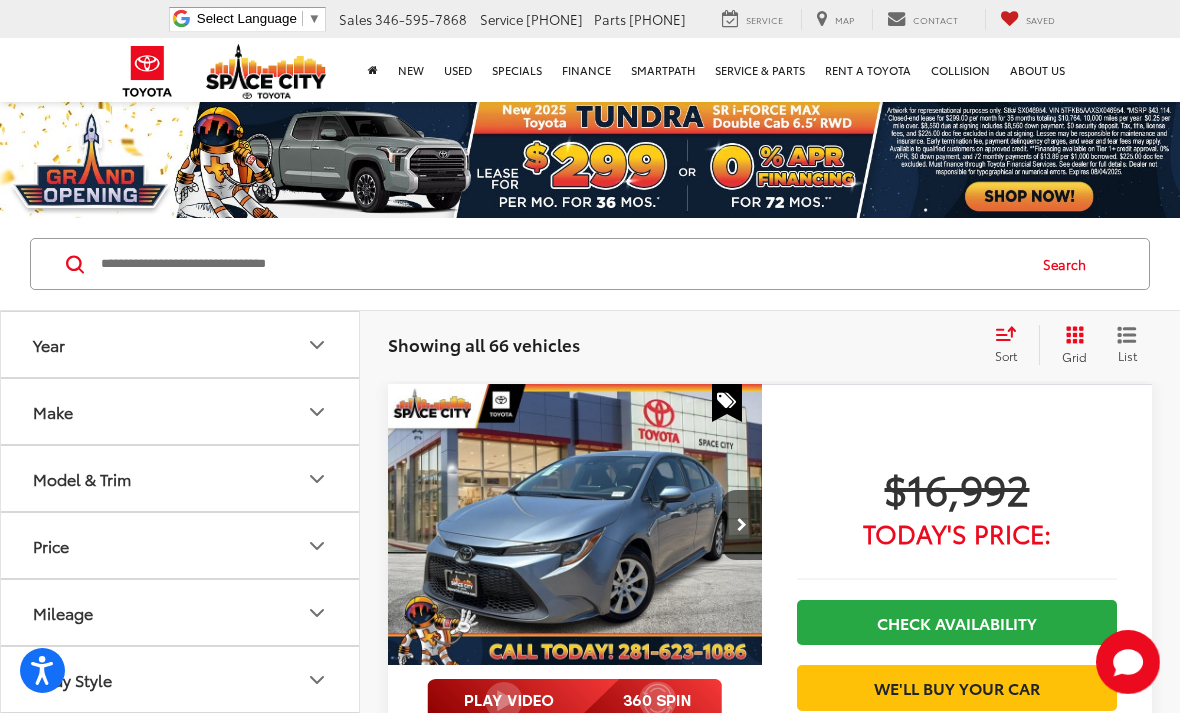 scroll, scrollTop: 1690, scrollLeft: 0, axis: vertical 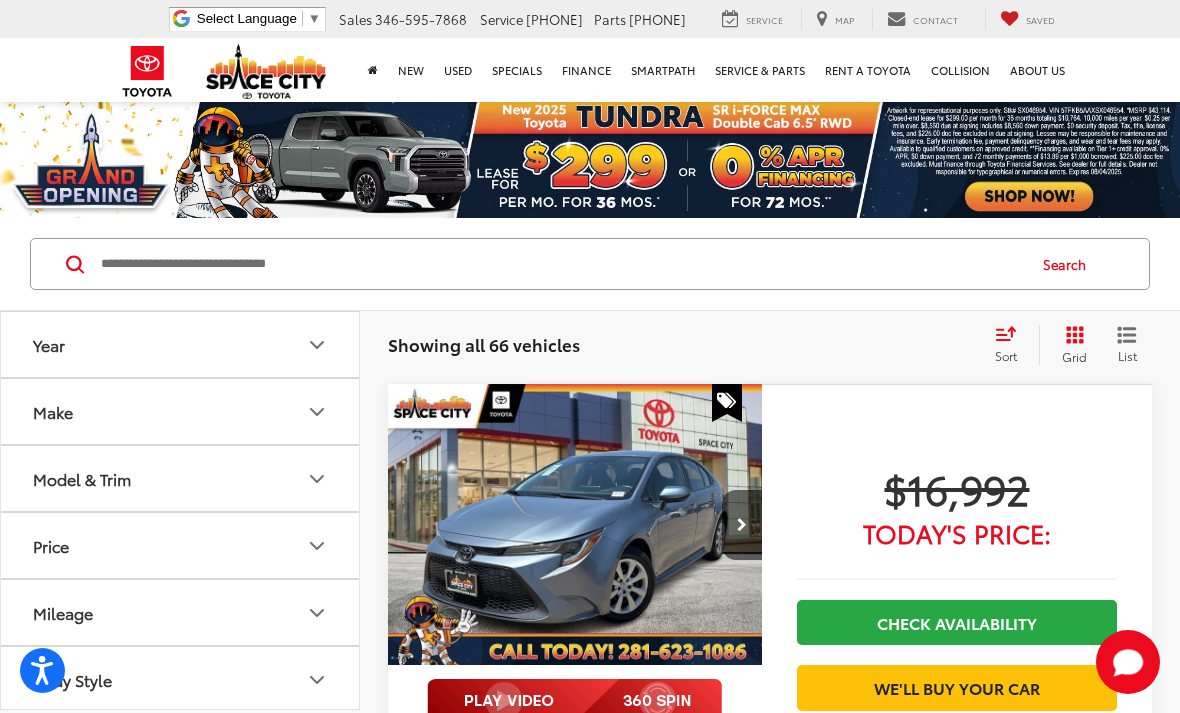 click at bounding box center (561, 264) 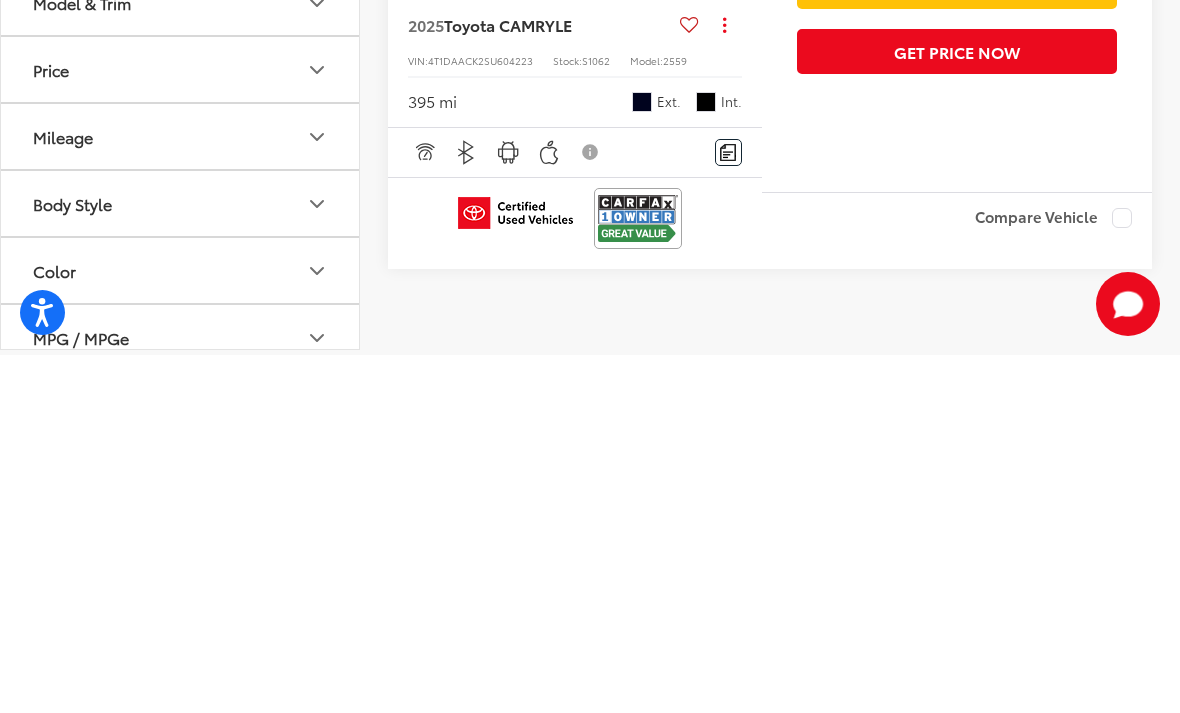 scroll, scrollTop: 397, scrollLeft: 0, axis: vertical 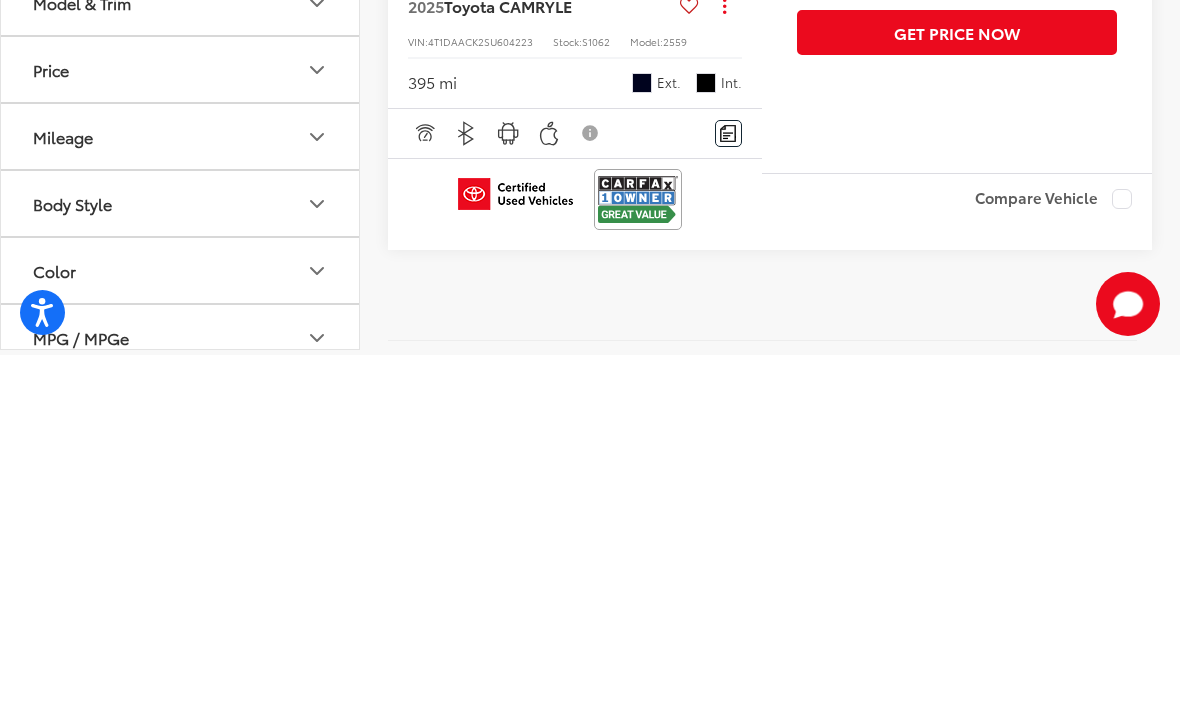 click at bounding box center (638, 557) 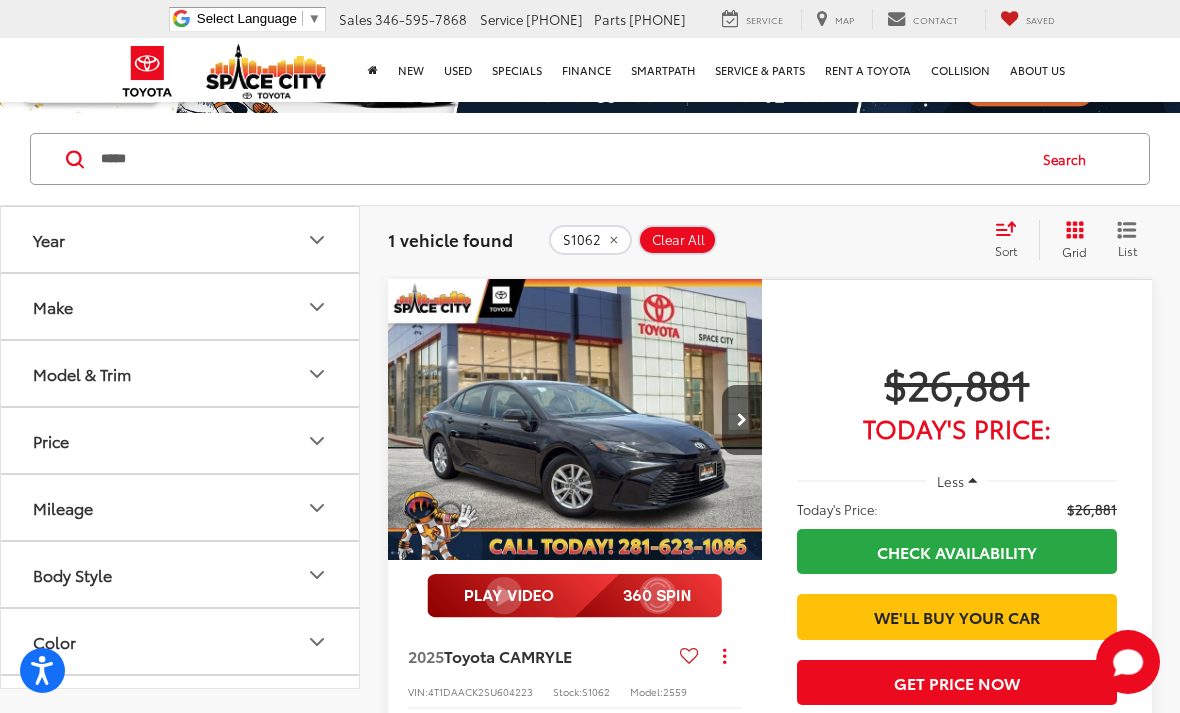 scroll, scrollTop: 112, scrollLeft: 0, axis: vertical 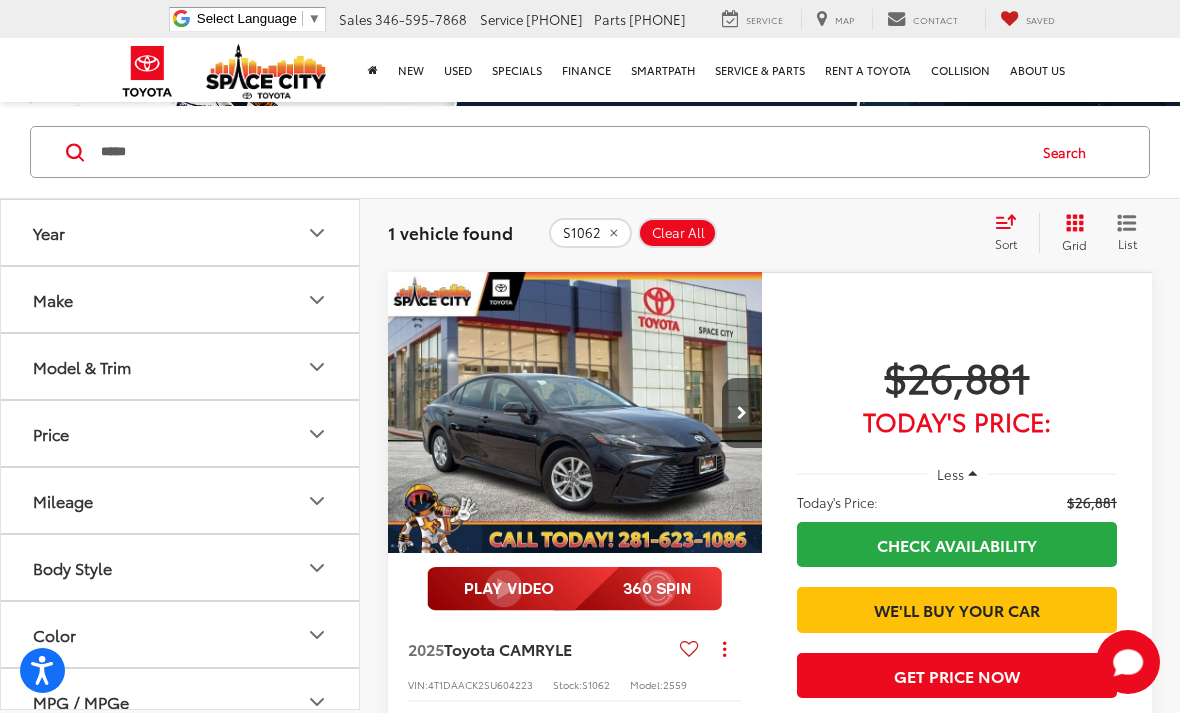 click on "*****" at bounding box center [561, 152] 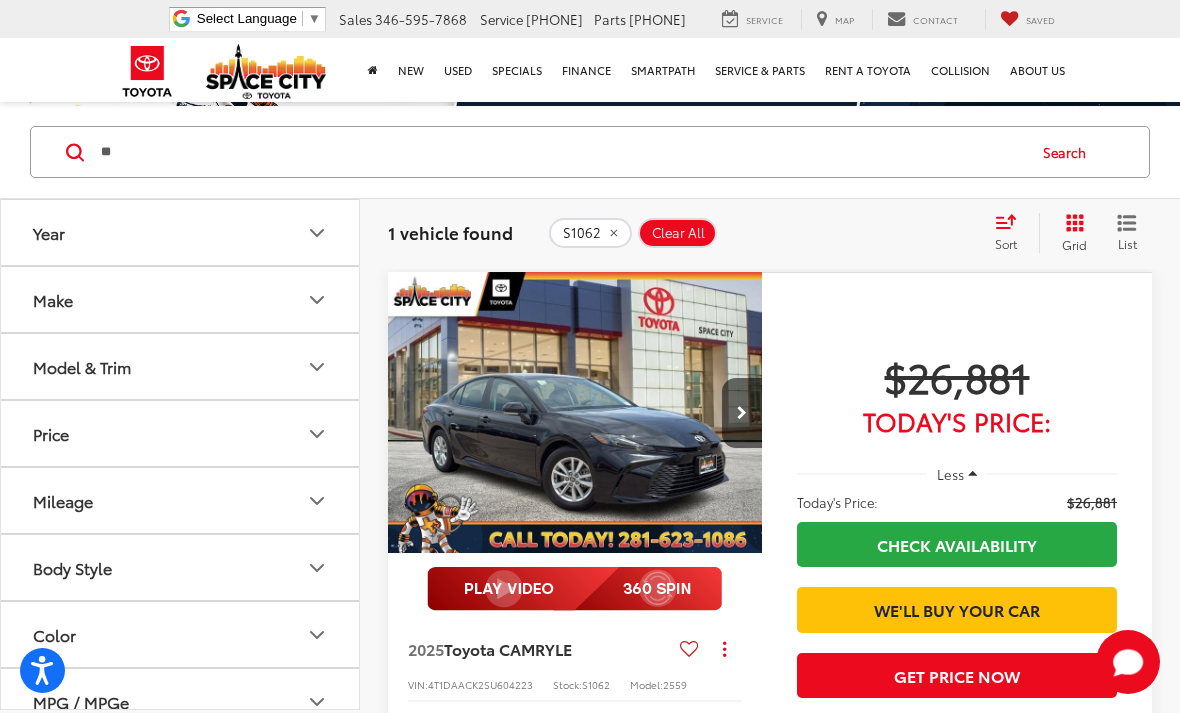 type on "*" 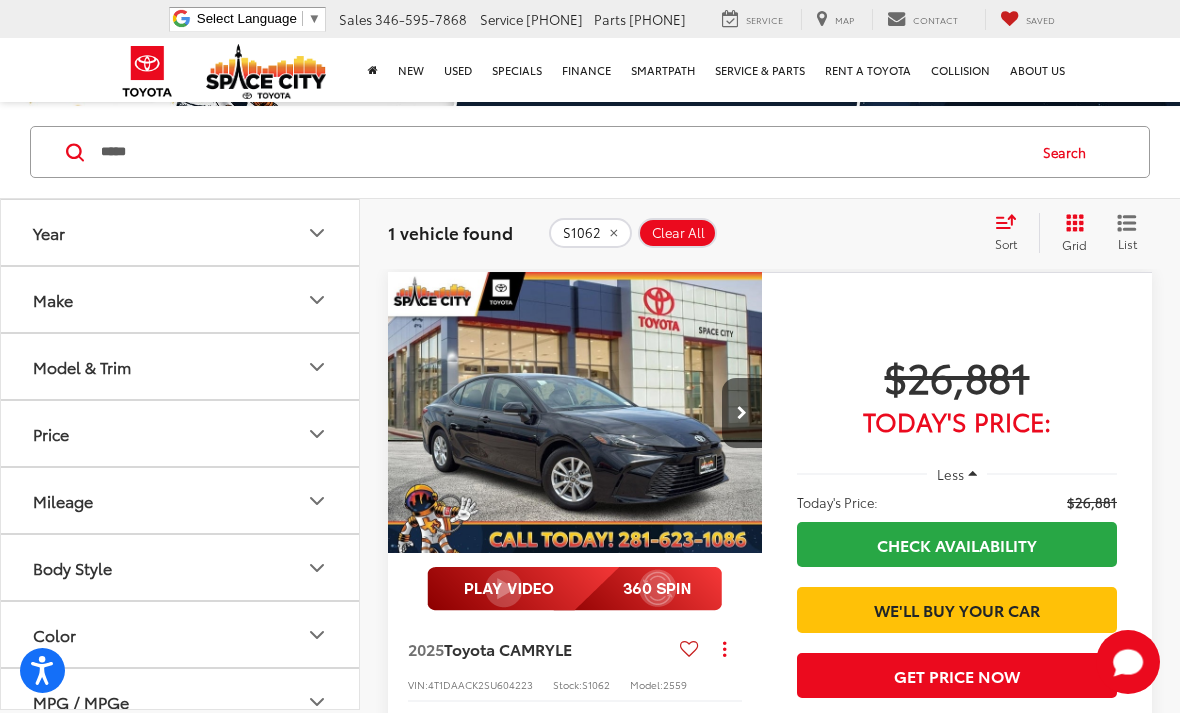 type on "*****" 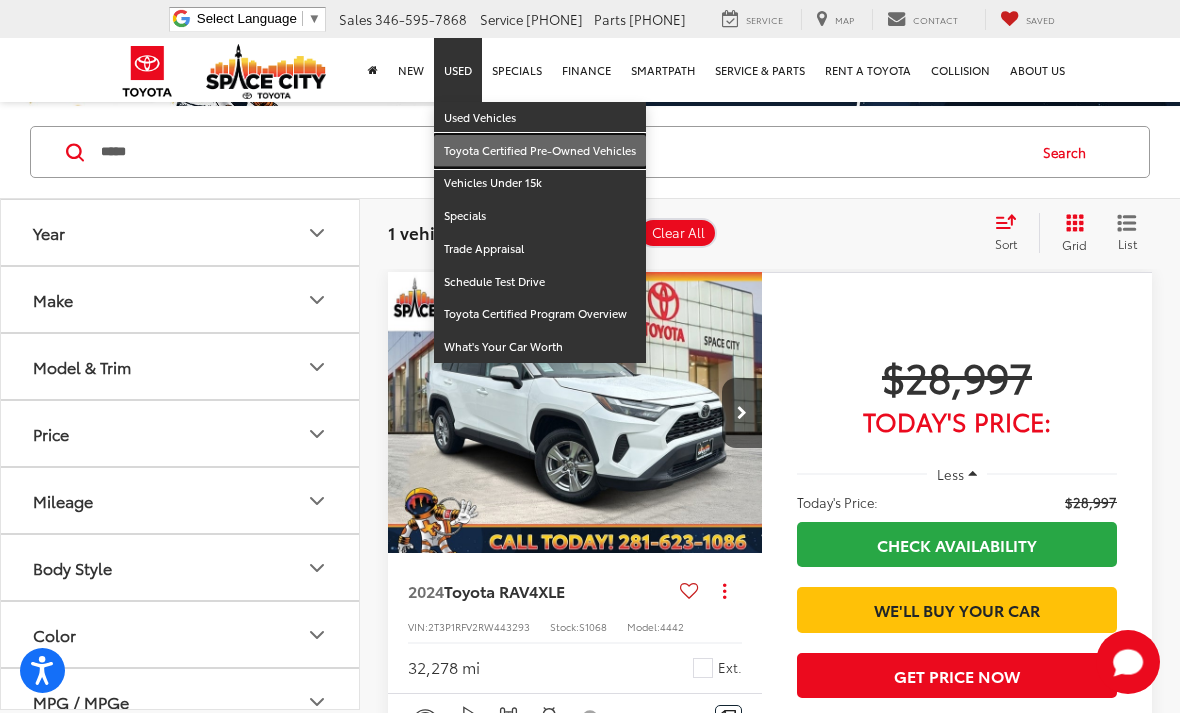 click on "Toyota Certified Pre-Owned Vehicles" at bounding box center [540, 151] 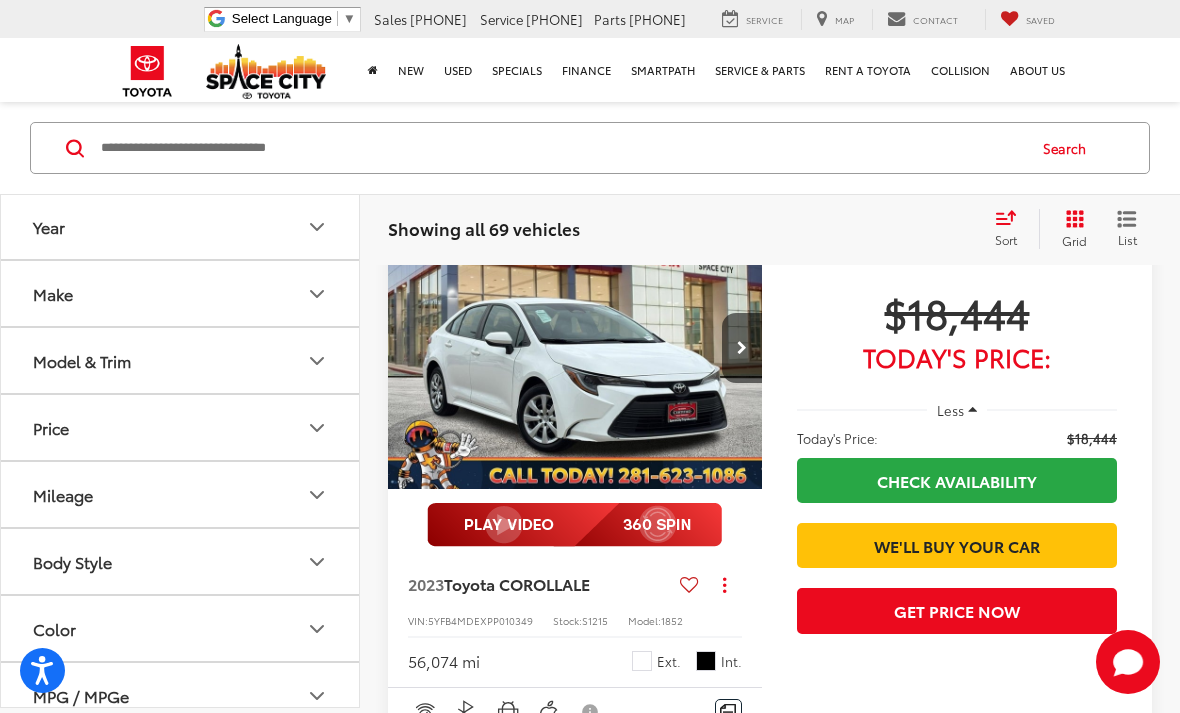 scroll, scrollTop: 1450, scrollLeft: 0, axis: vertical 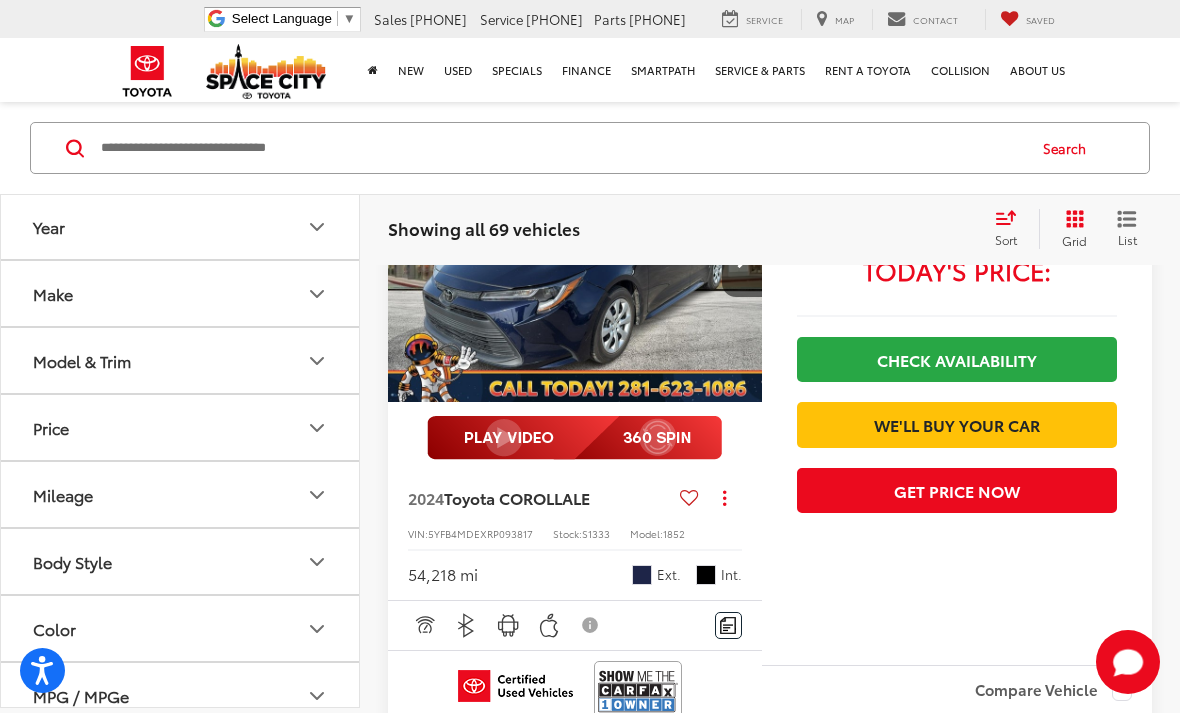 click on "Sort" at bounding box center [1012, 229] 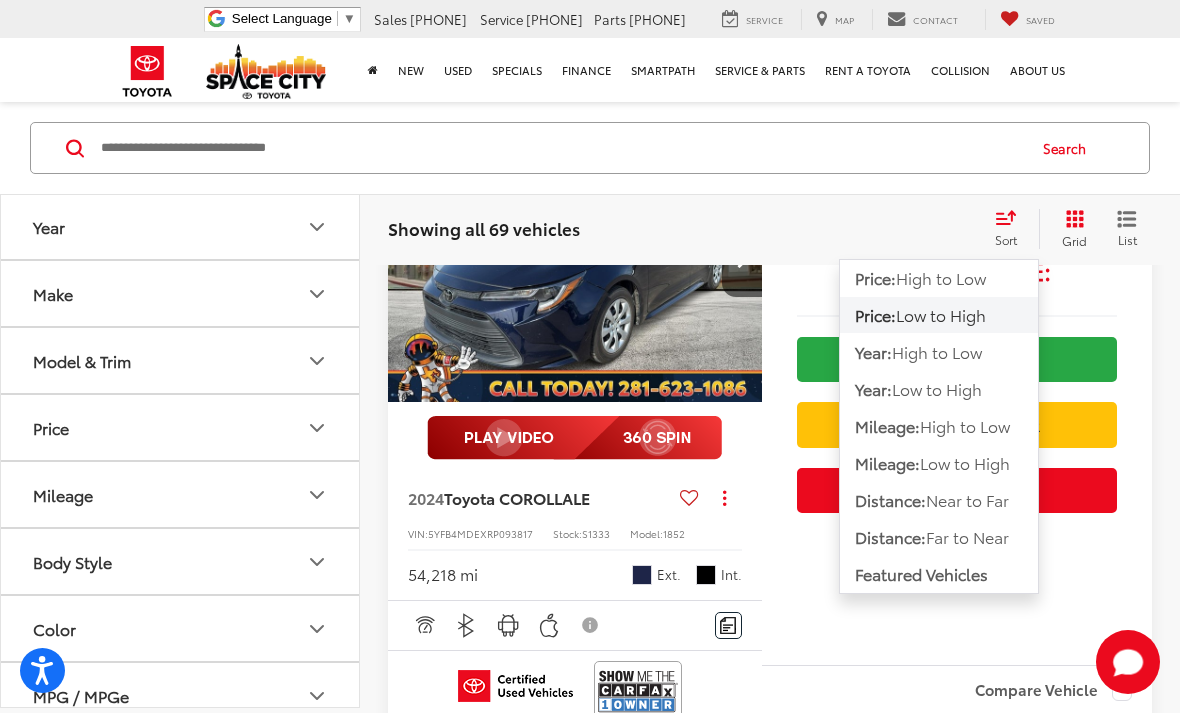 click 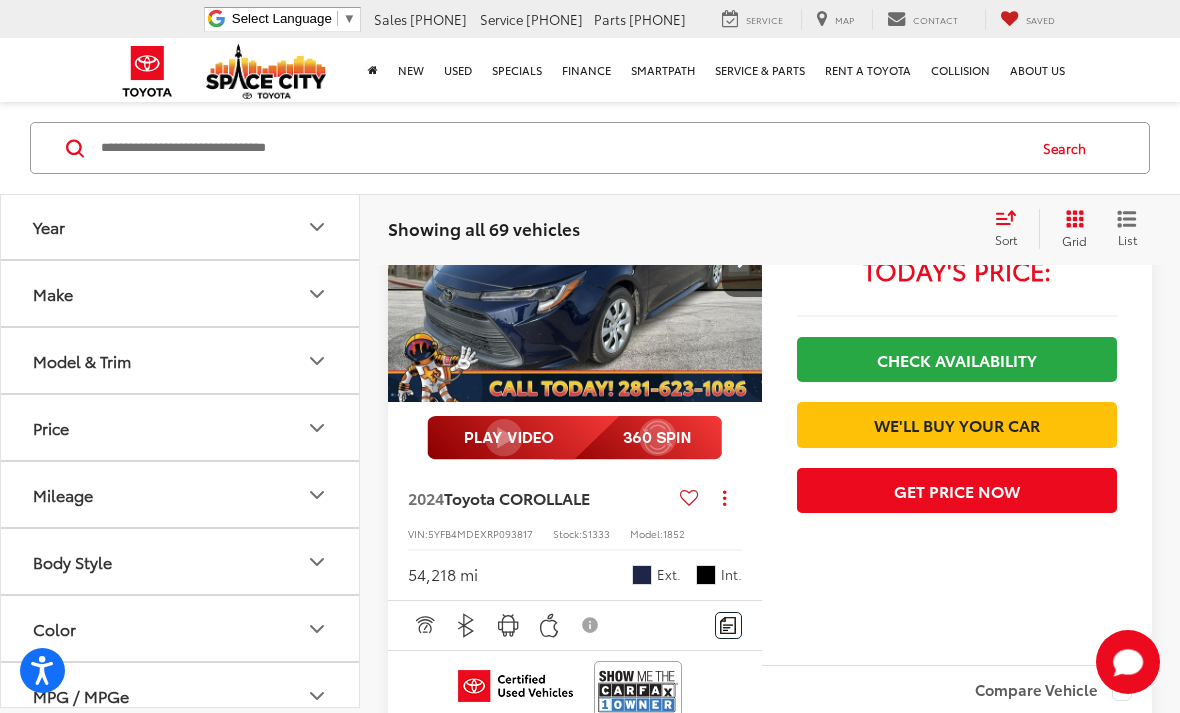 click on "List" at bounding box center [1127, 229] 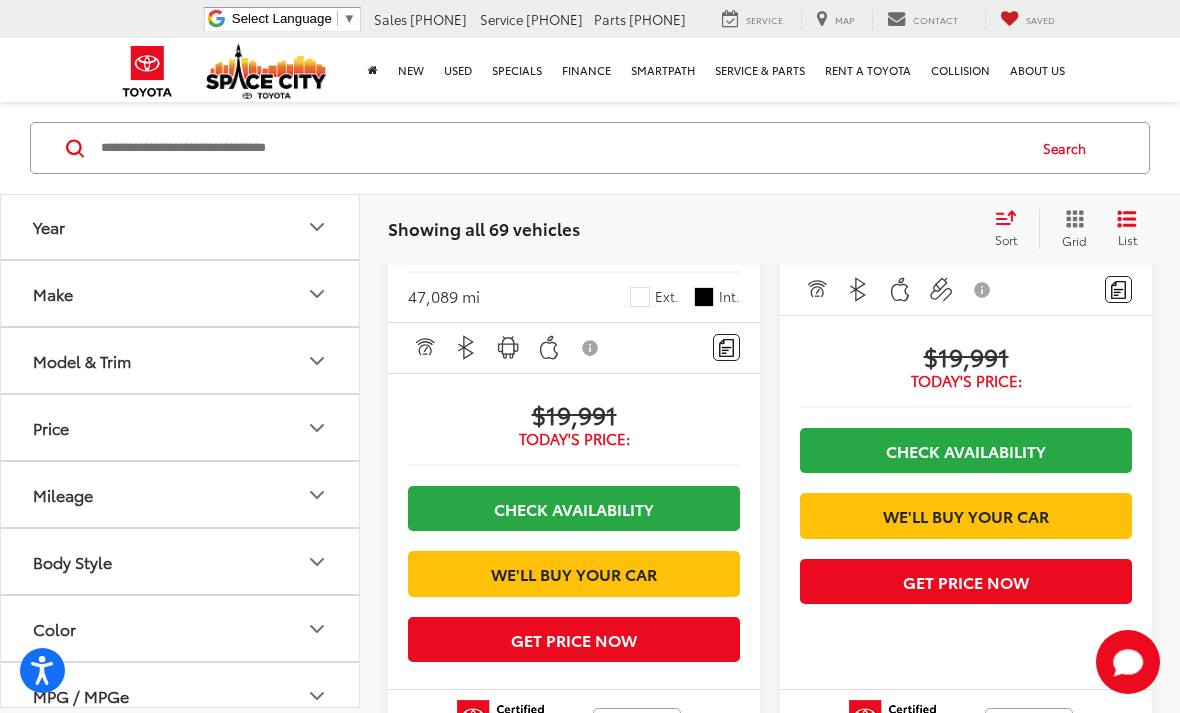 click 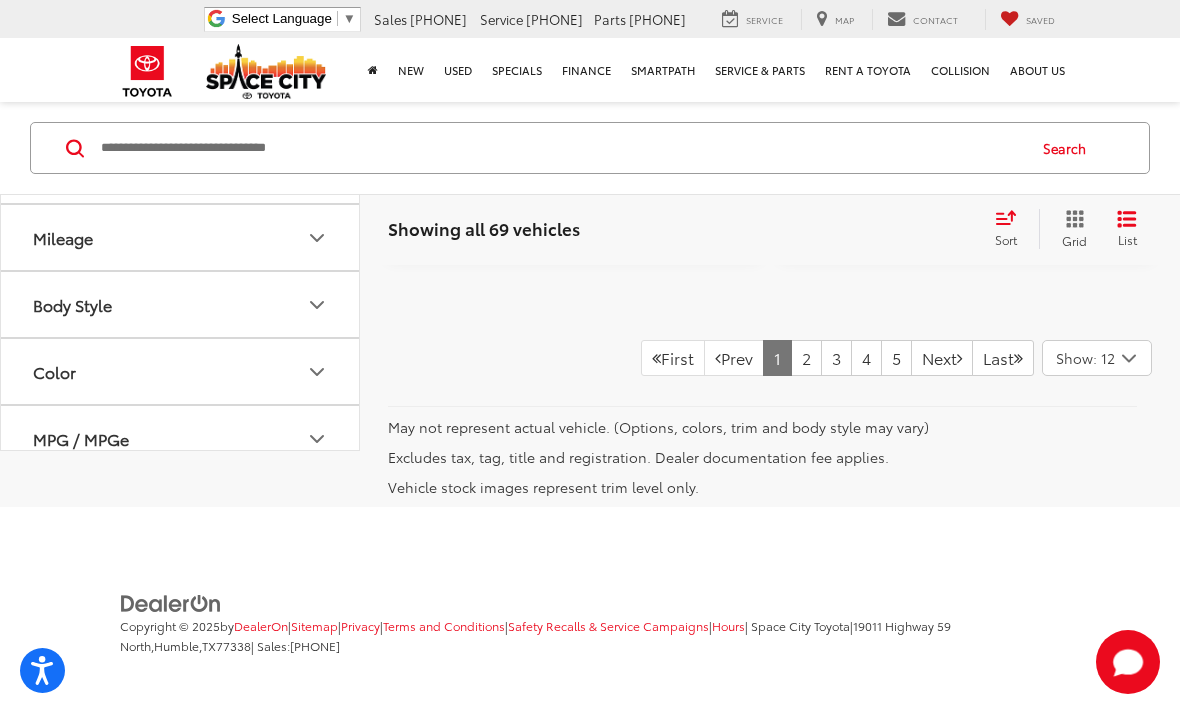 scroll, scrollTop: 6836, scrollLeft: 0, axis: vertical 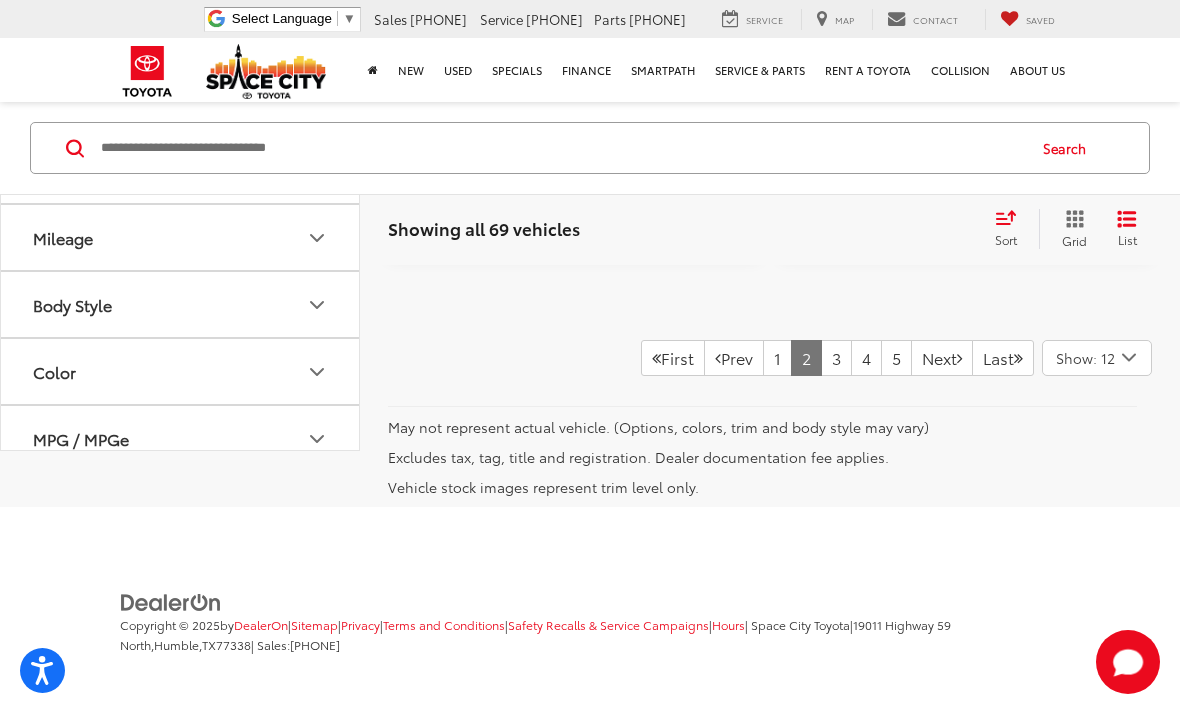 click on "3" at bounding box center [836, 358] 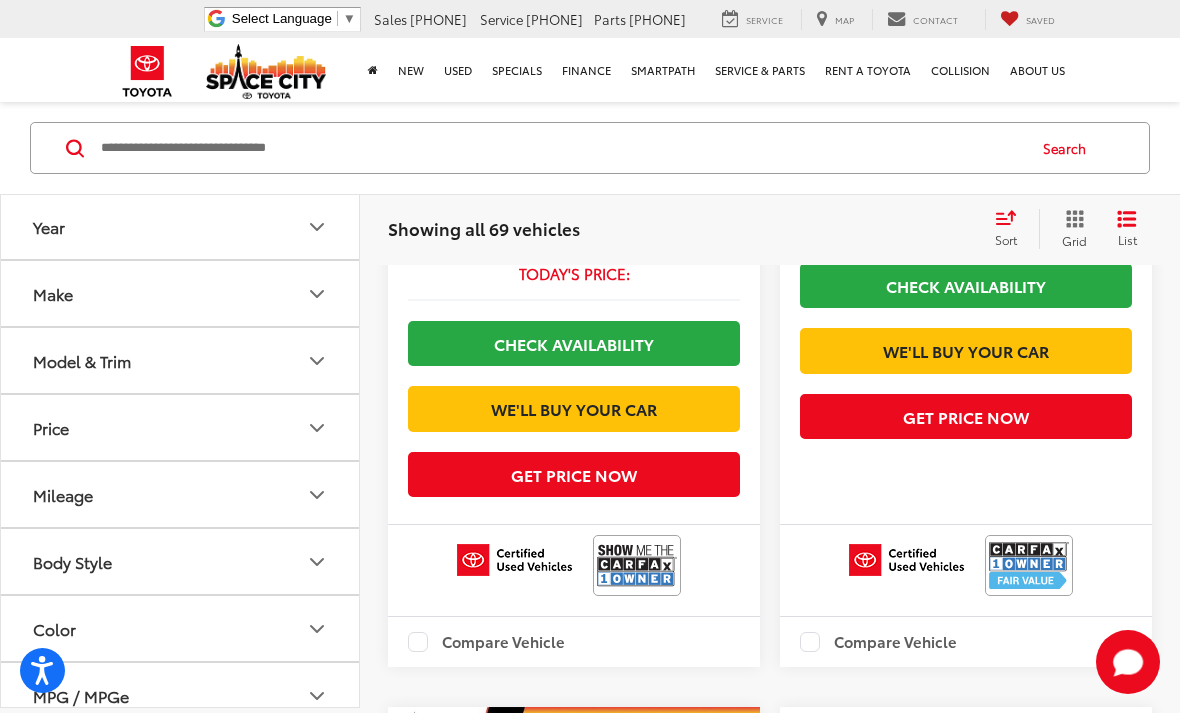 scroll, scrollTop: 116, scrollLeft: 0, axis: vertical 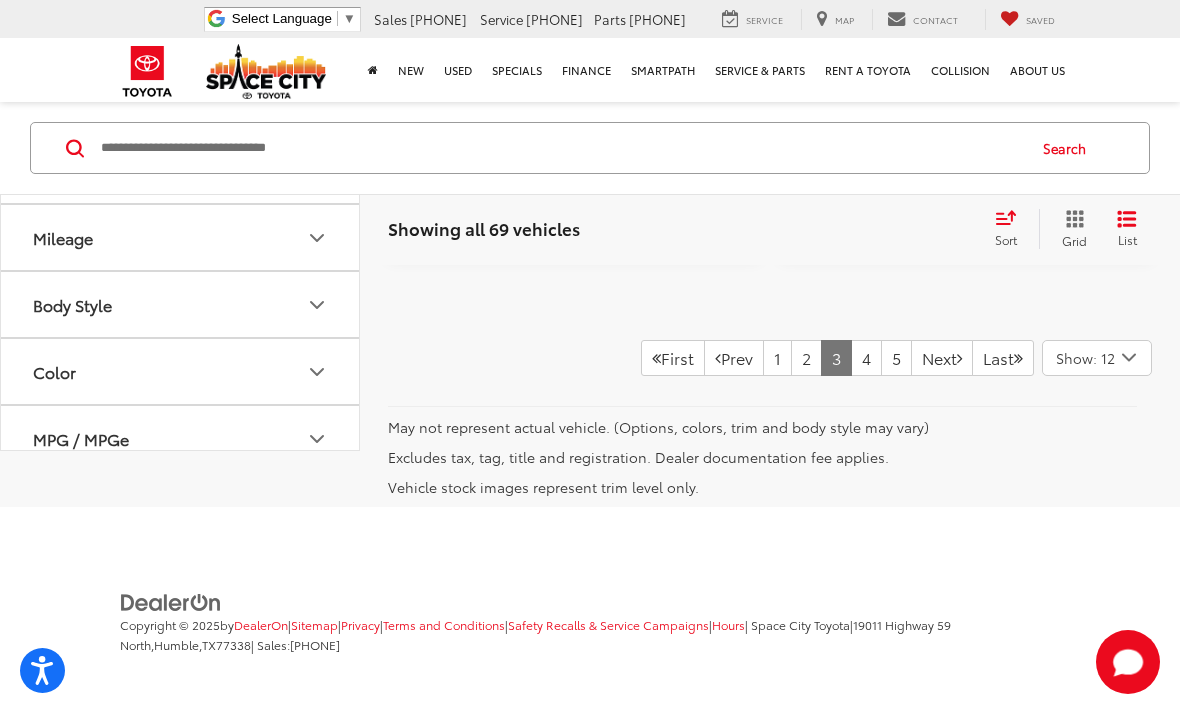 click on "4" at bounding box center (866, 358) 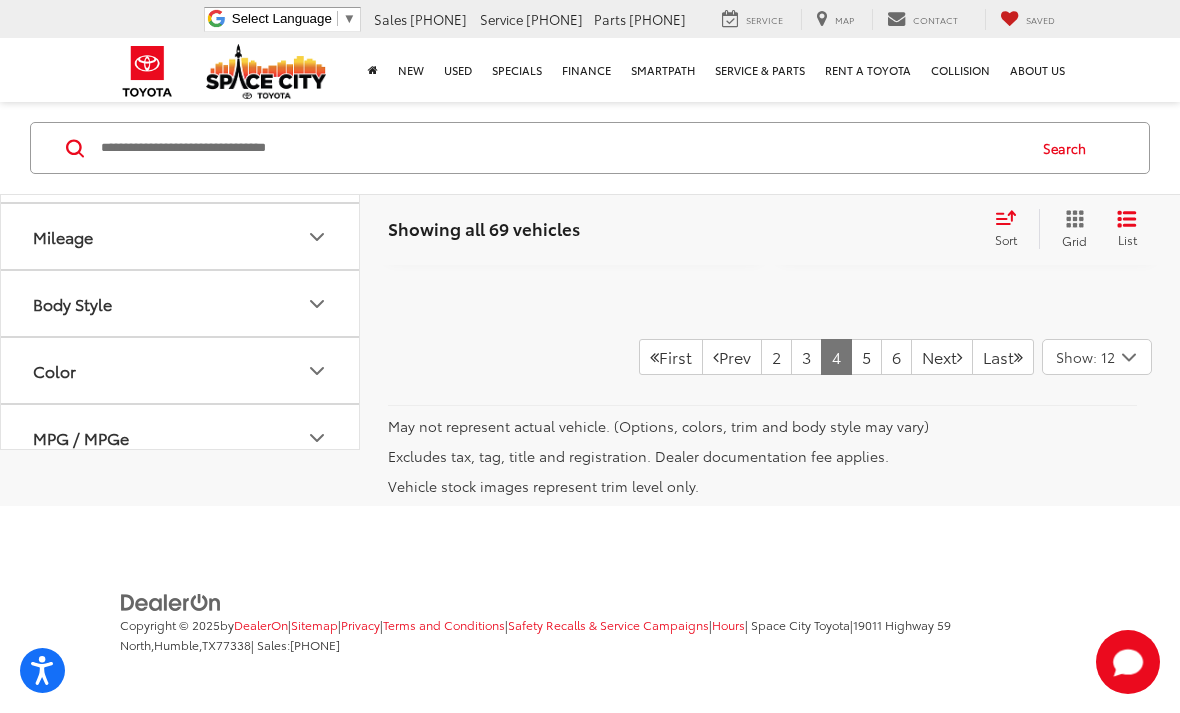 scroll, scrollTop: 7003, scrollLeft: 0, axis: vertical 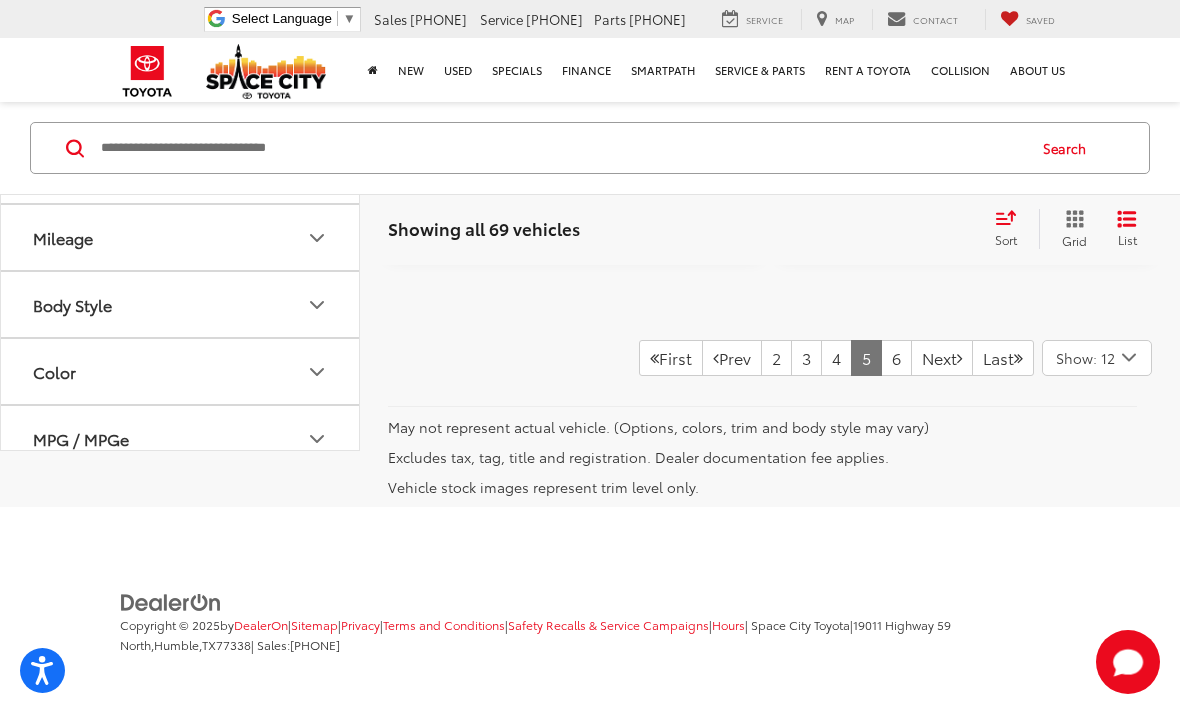 click on "6" at bounding box center (896, 358) 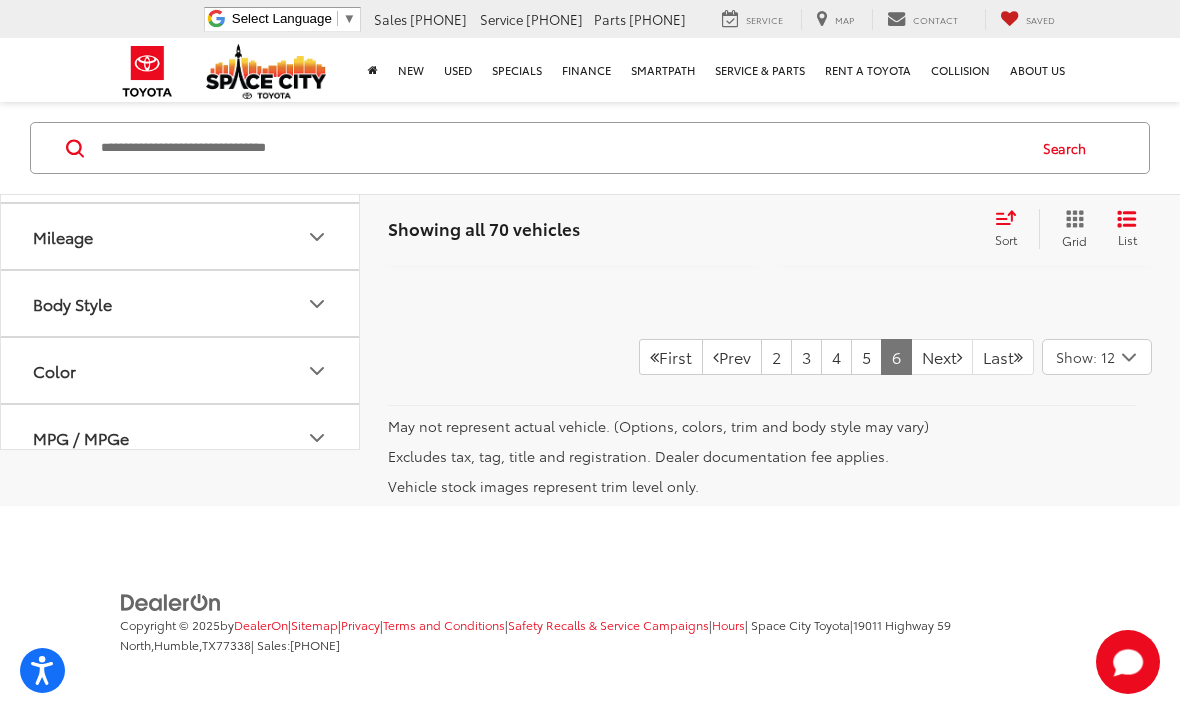 scroll, scrollTop: 5752, scrollLeft: 0, axis: vertical 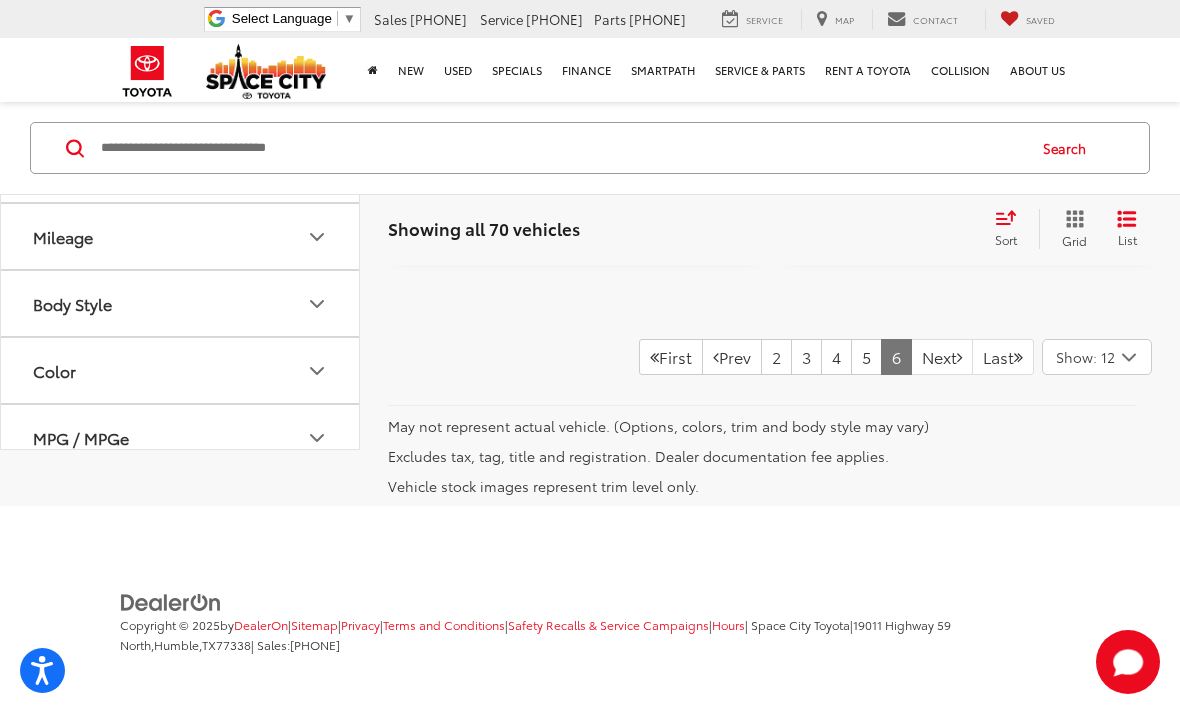 click on "Next" at bounding box center (942, 357) 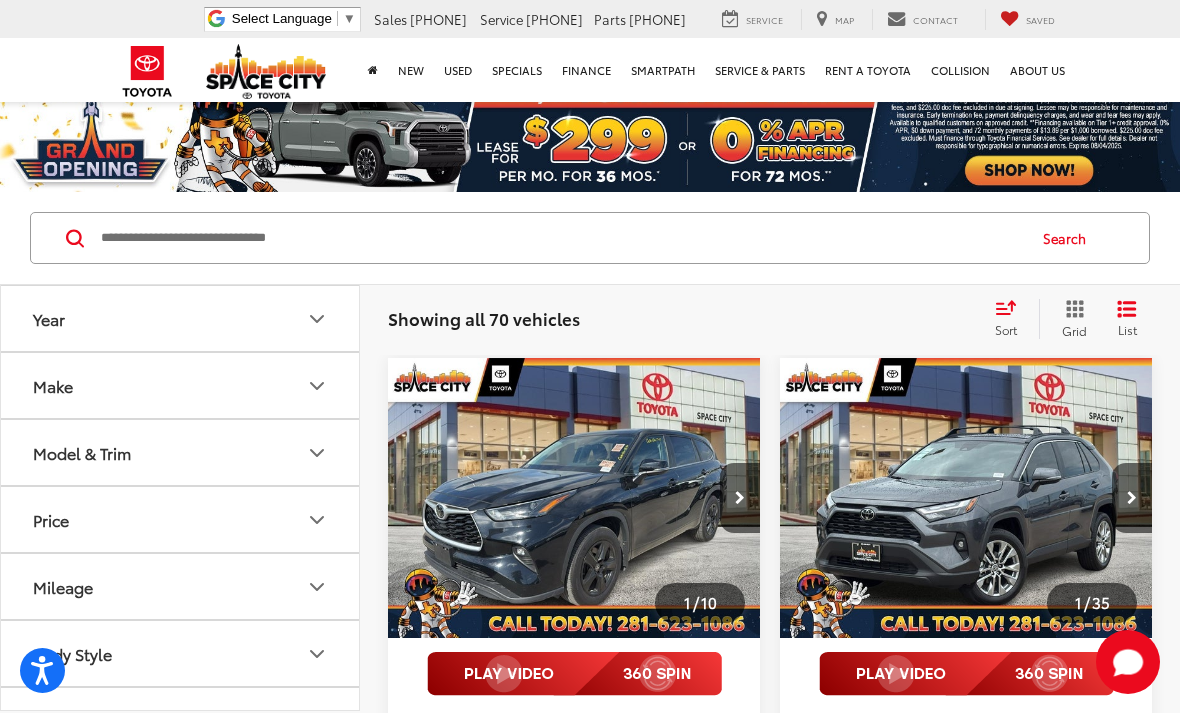 scroll, scrollTop: 27, scrollLeft: 0, axis: vertical 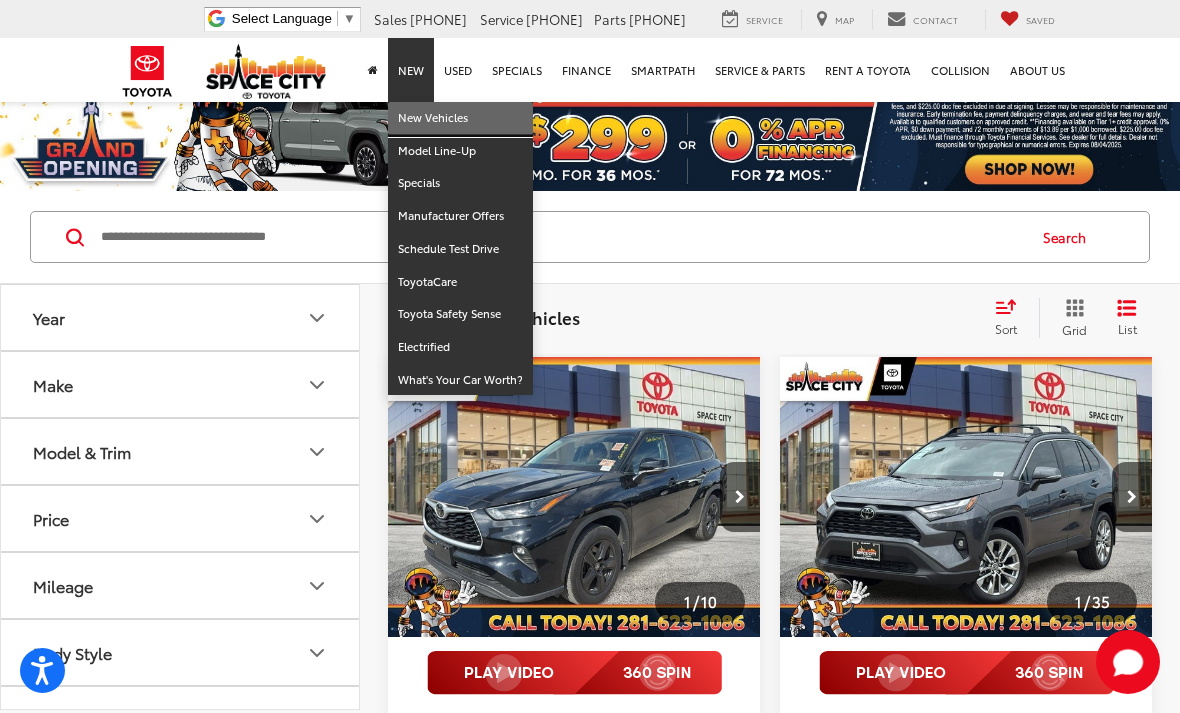 click on "New Vehicles" at bounding box center (460, 118) 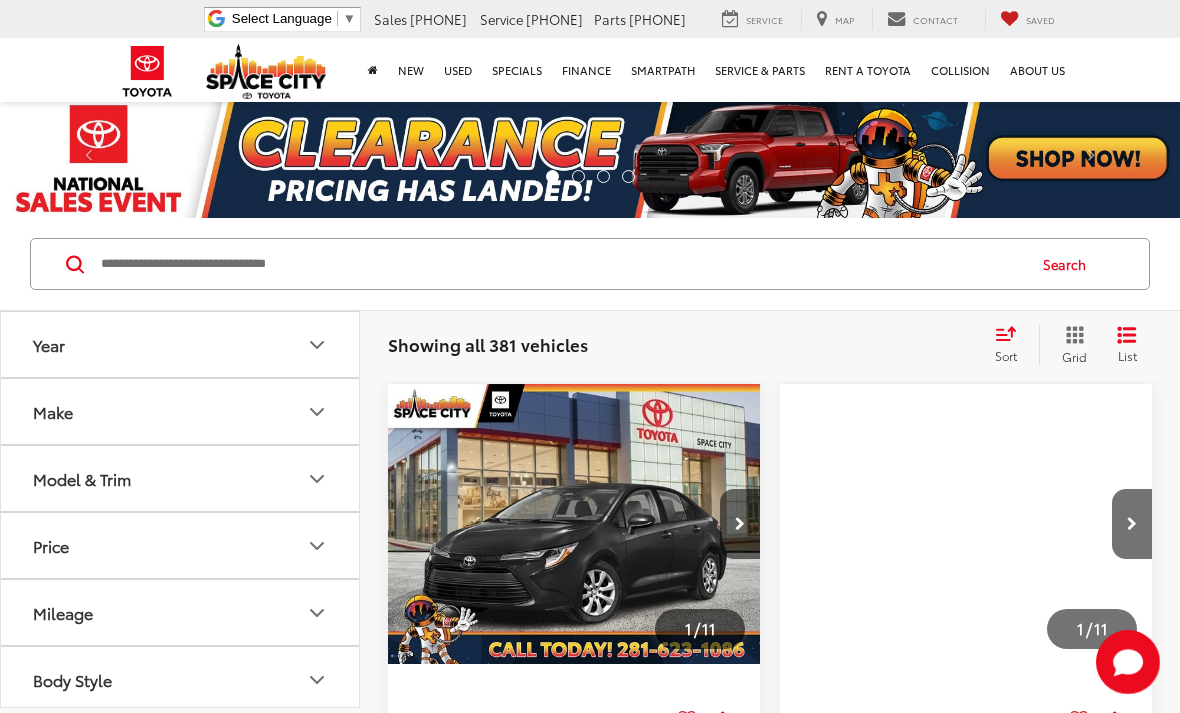 scroll, scrollTop: 0, scrollLeft: 0, axis: both 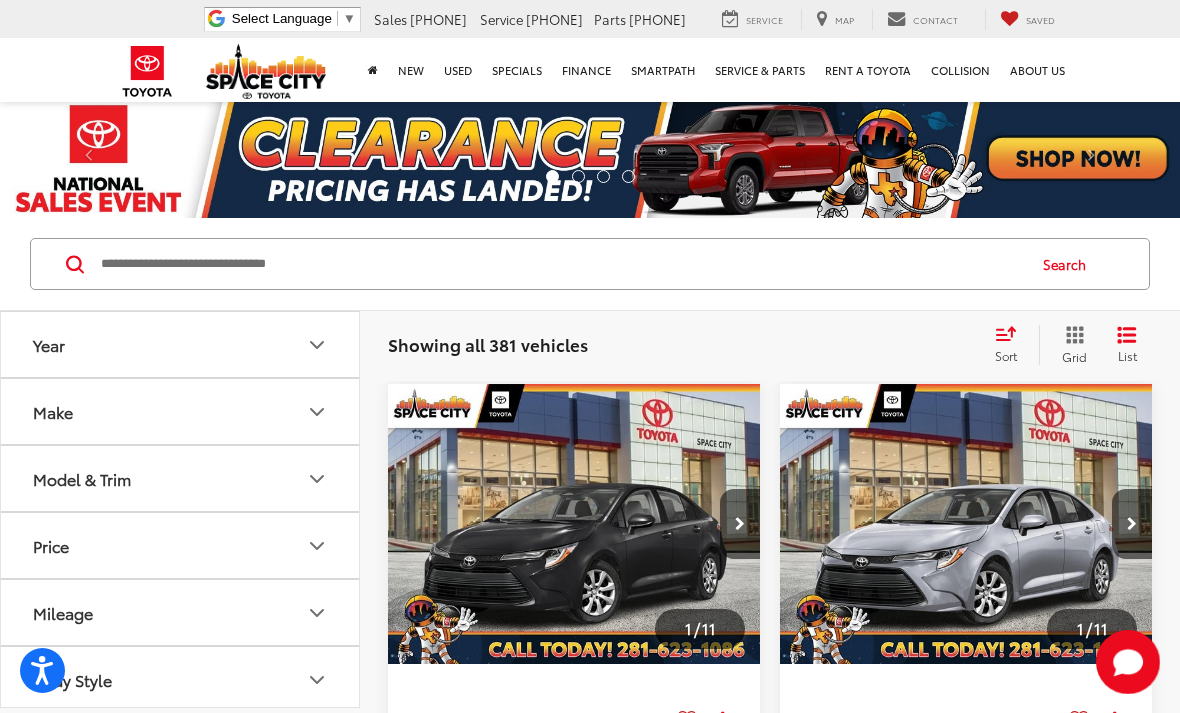 click at bounding box center (561, 264) 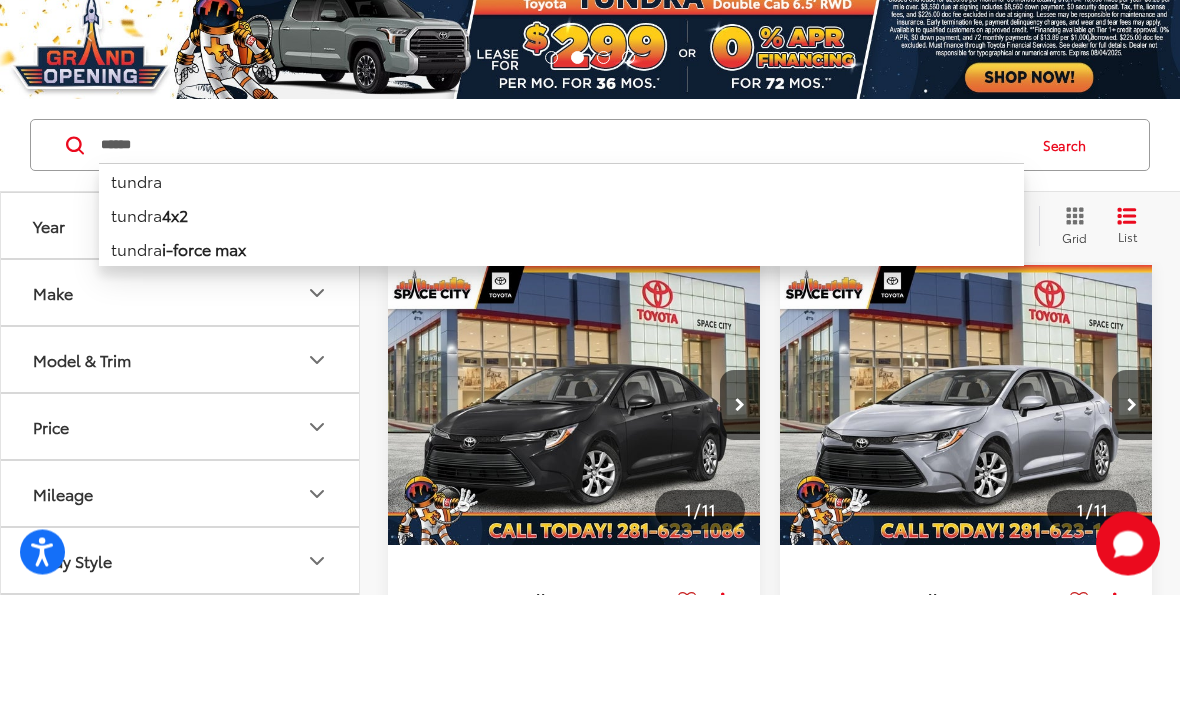 click on "tundra" at bounding box center (561, 299) 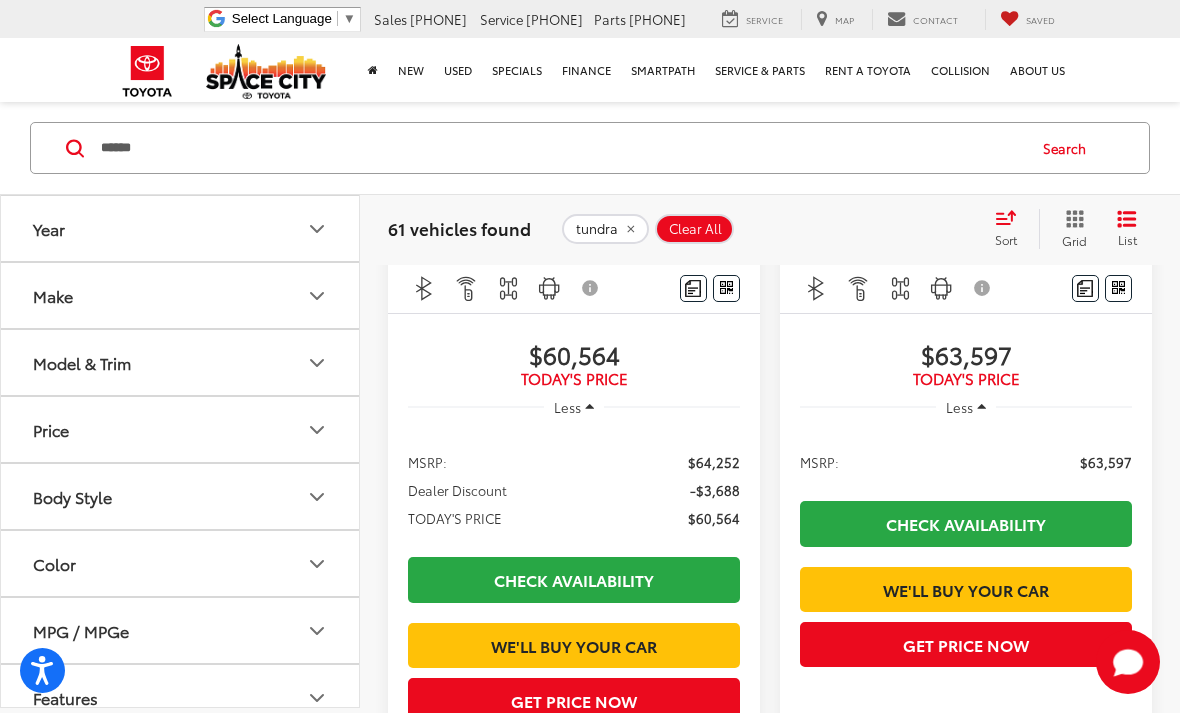 scroll, scrollTop: 6614, scrollLeft: 0, axis: vertical 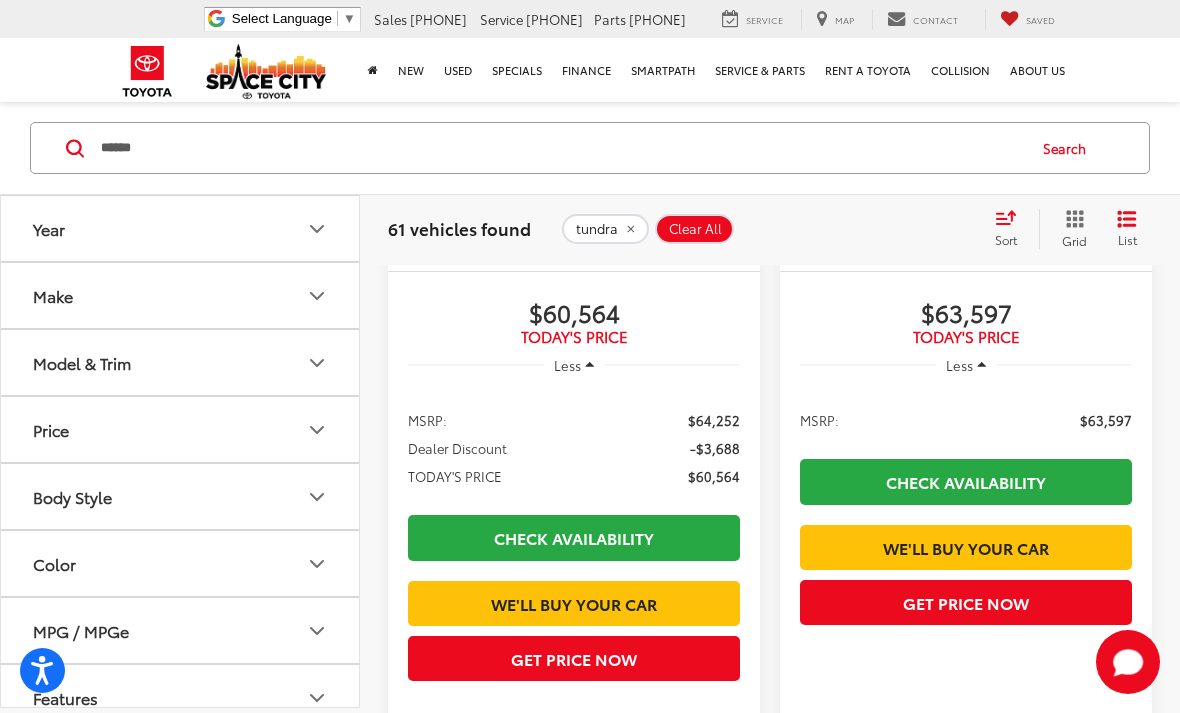 click on "******" at bounding box center (561, 148) 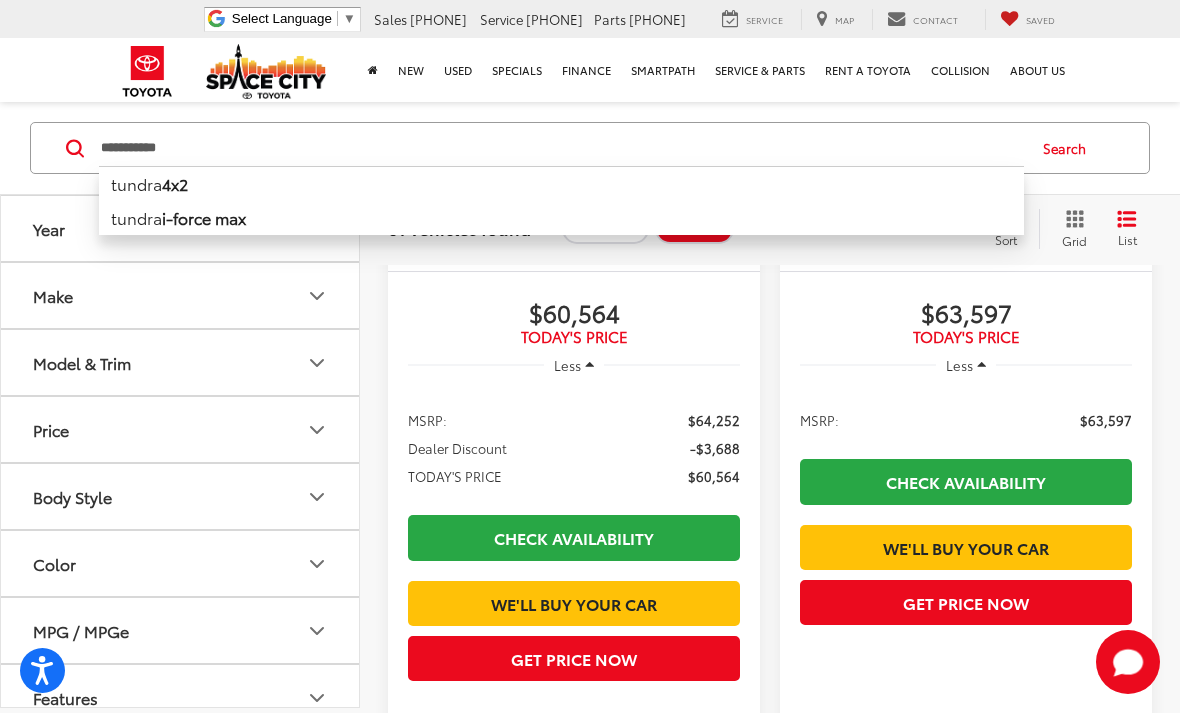 type on "**********" 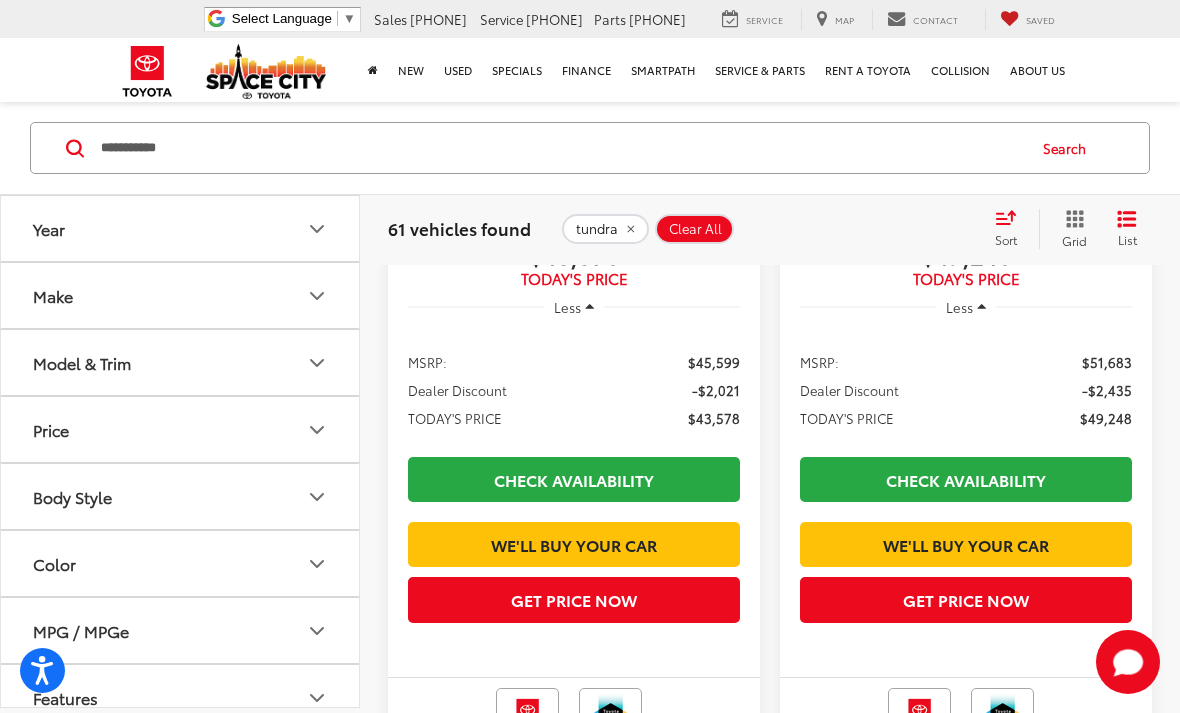scroll, scrollTop: 116, scrollLeft: 0, axis: vertical 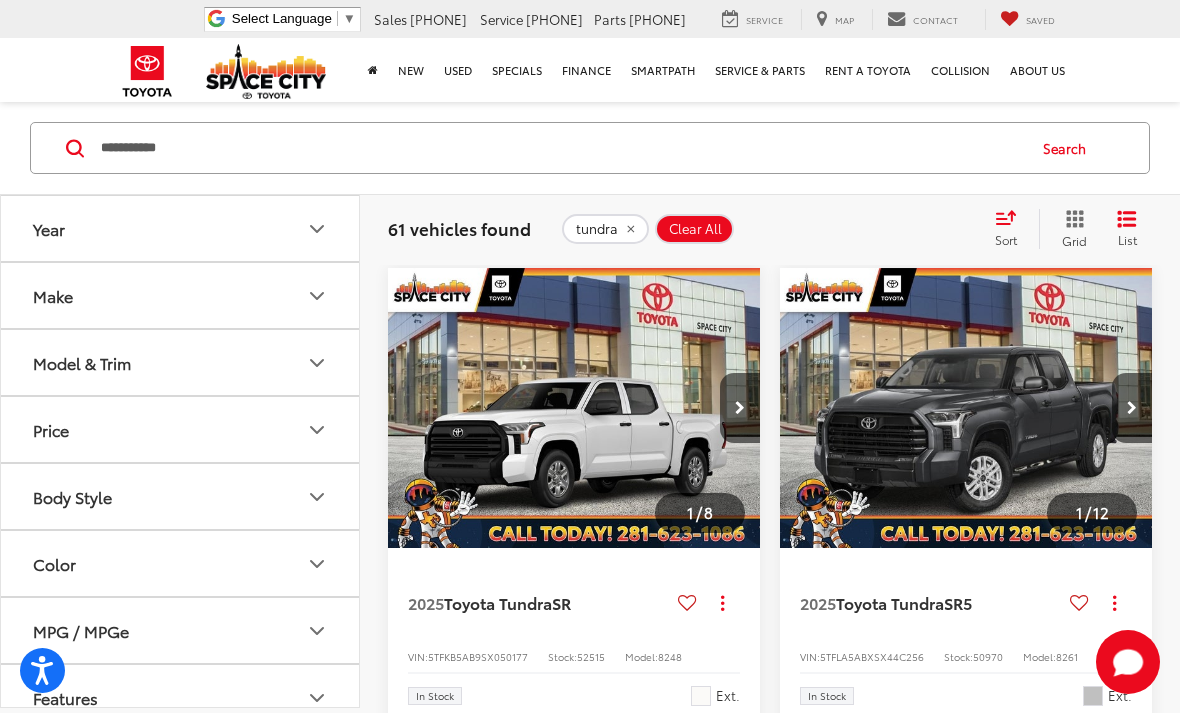 click on "Search" at bounding box center (1069, 148) 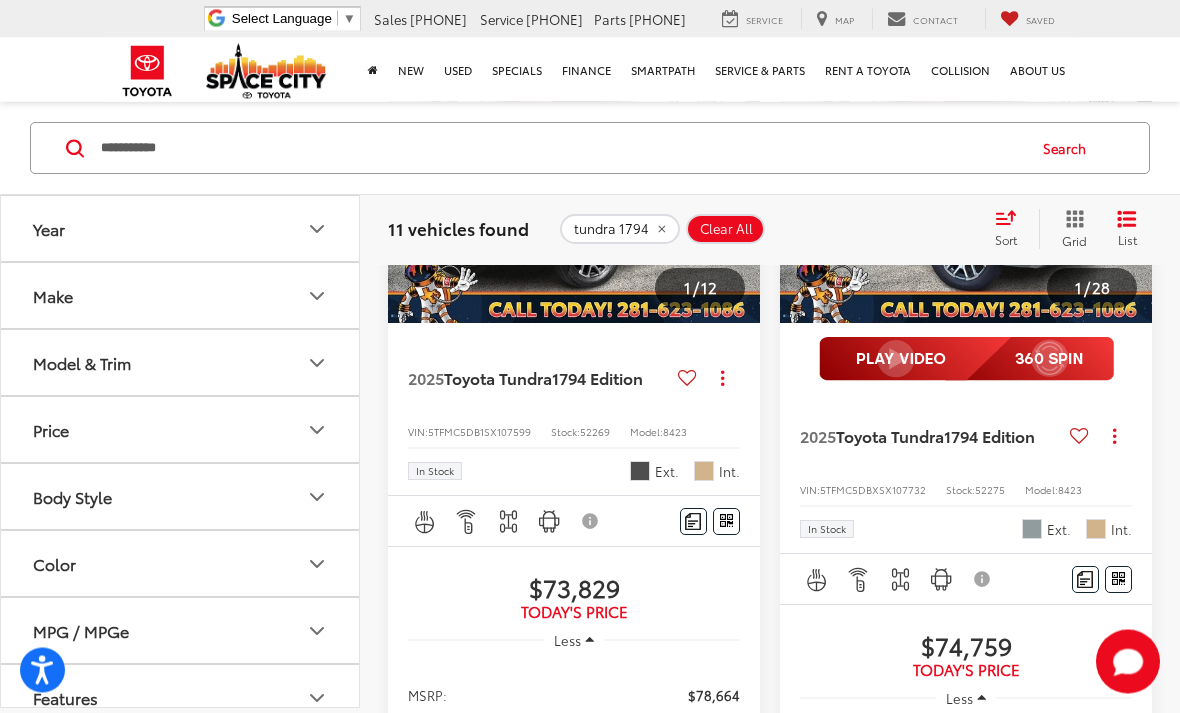 scroll, scrollTop: 2985, scrollLeft: 0, axis: vertical 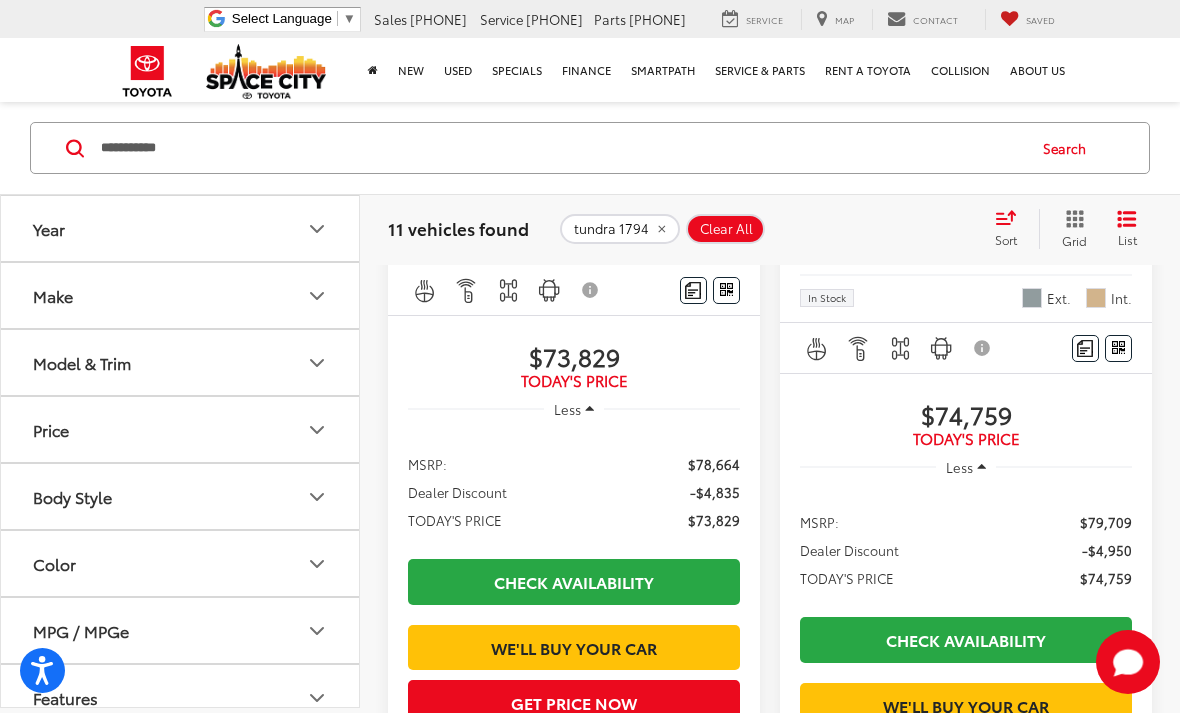 click on "1794 Edition" at bounding box center [989, 204] 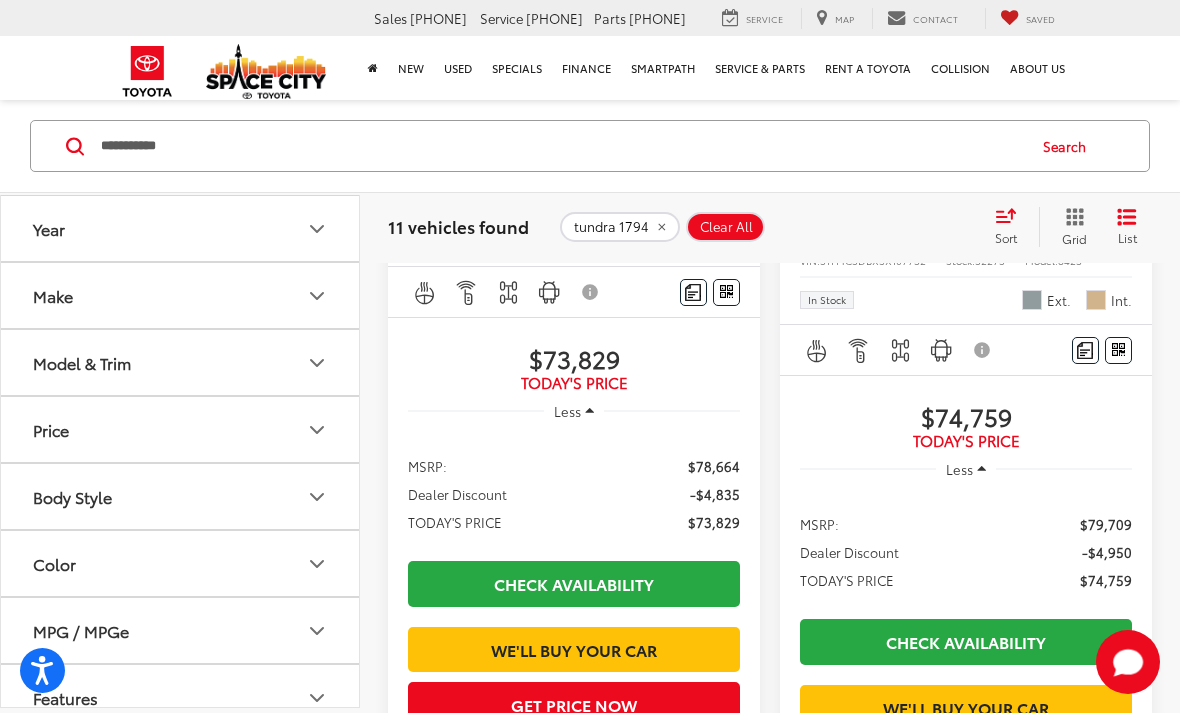 scroll, scrollTop: 3215, scrollLeft: 0, axis: vertical 